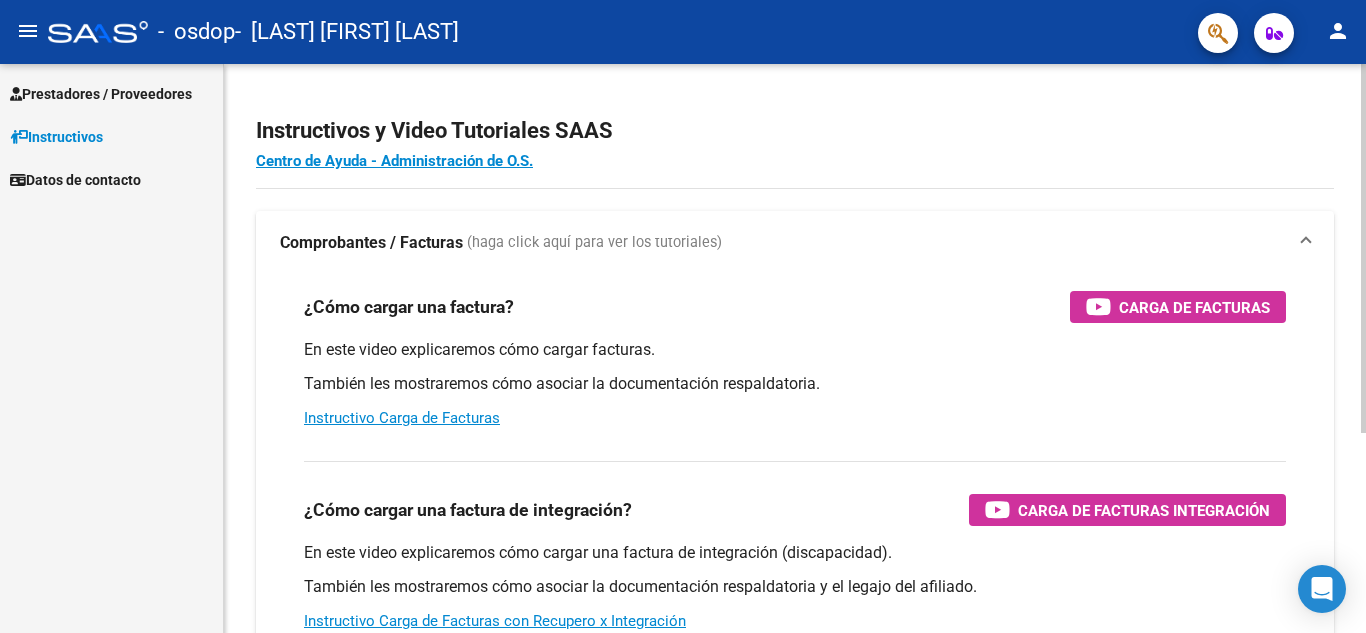 scroll, scrollTop: 0, scrollLeft: 0, axis: both 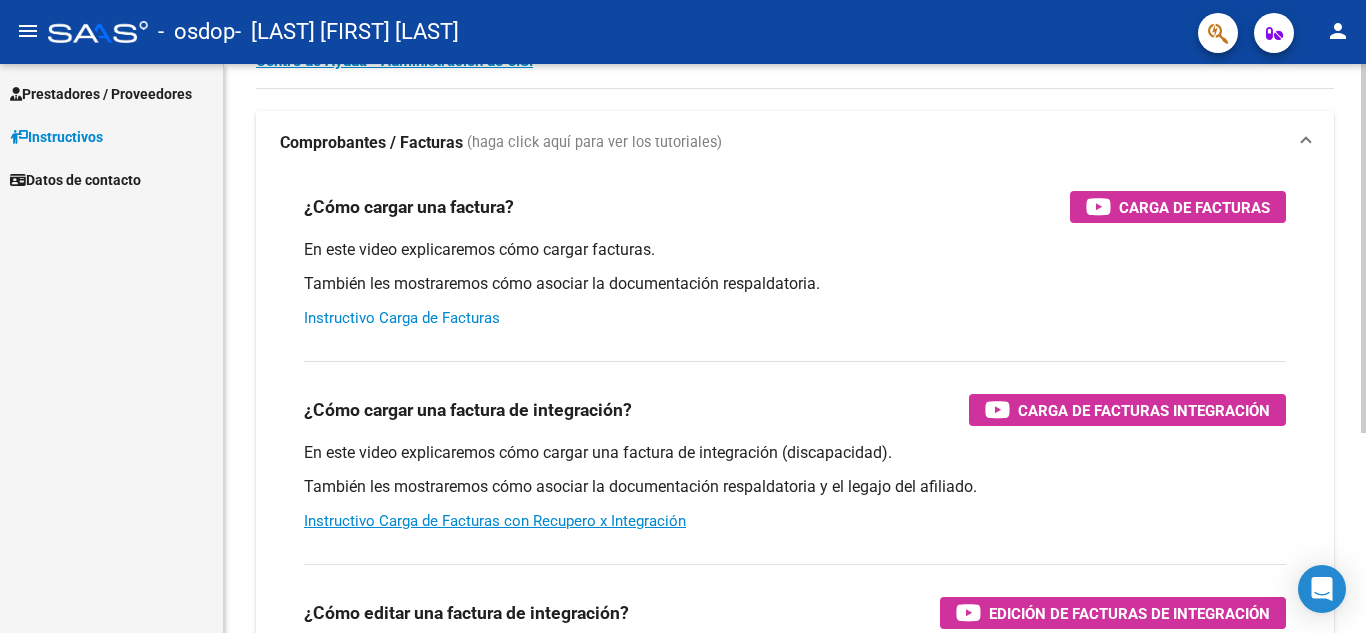 click on "Instructivo Carga de Facturas" at bounding box center [402, 318] 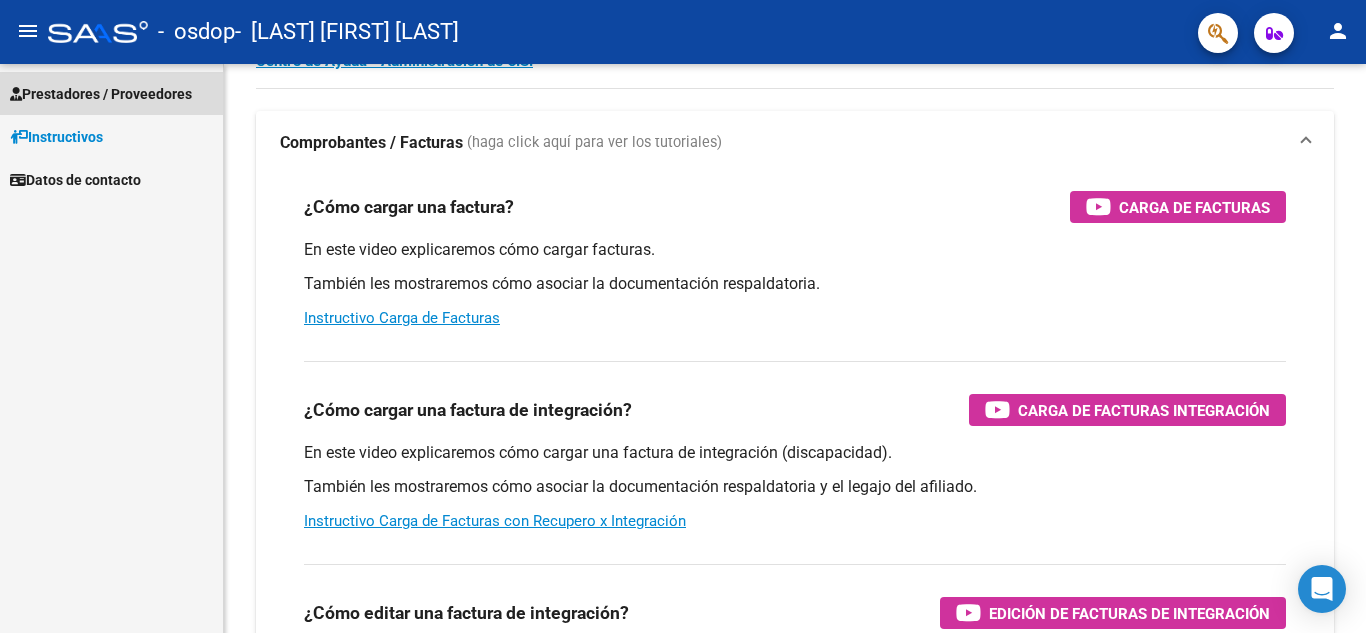 click on "Prestadores / Proveedores" at bounding box center (101, 94) 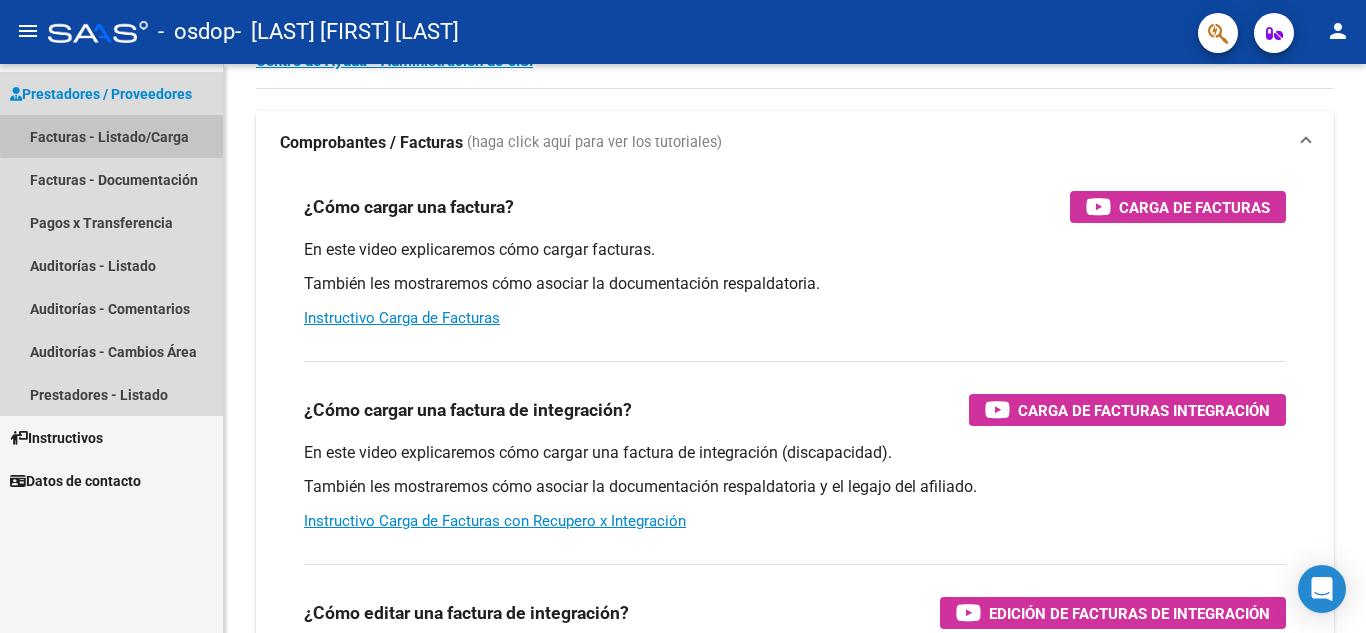 click on "Facturas - Listado/Carga" at bounding box center [111, 136] 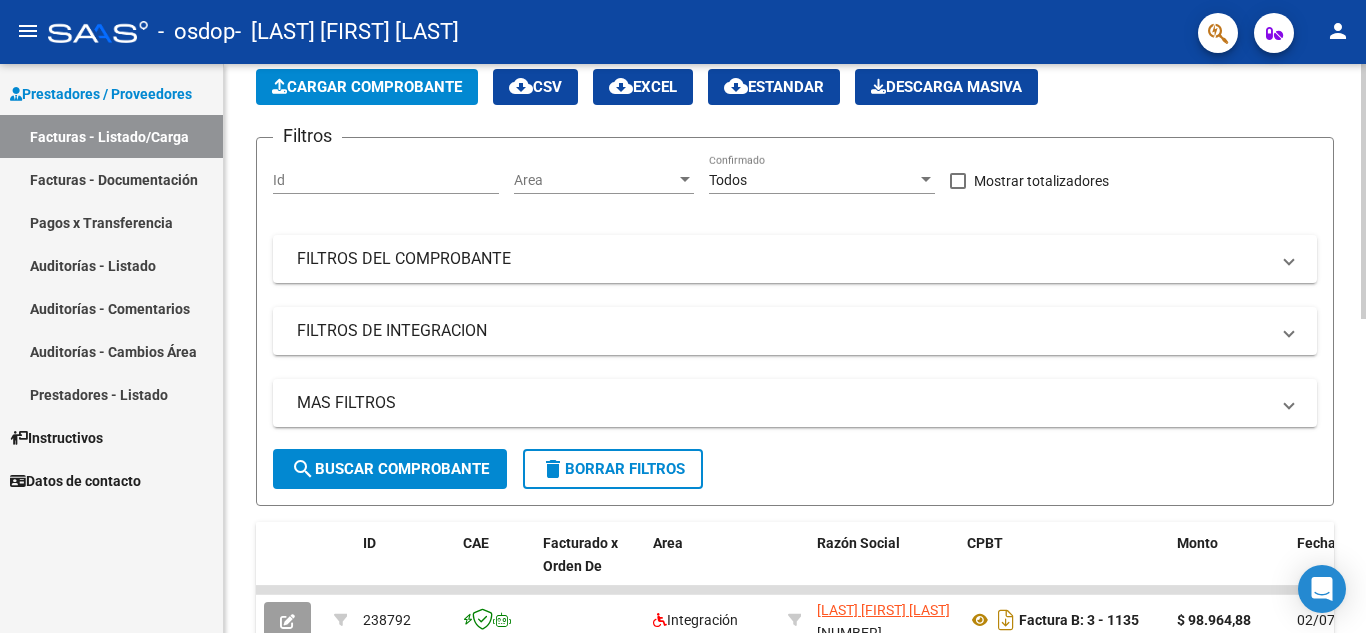 click on "Cargar Comprobante" 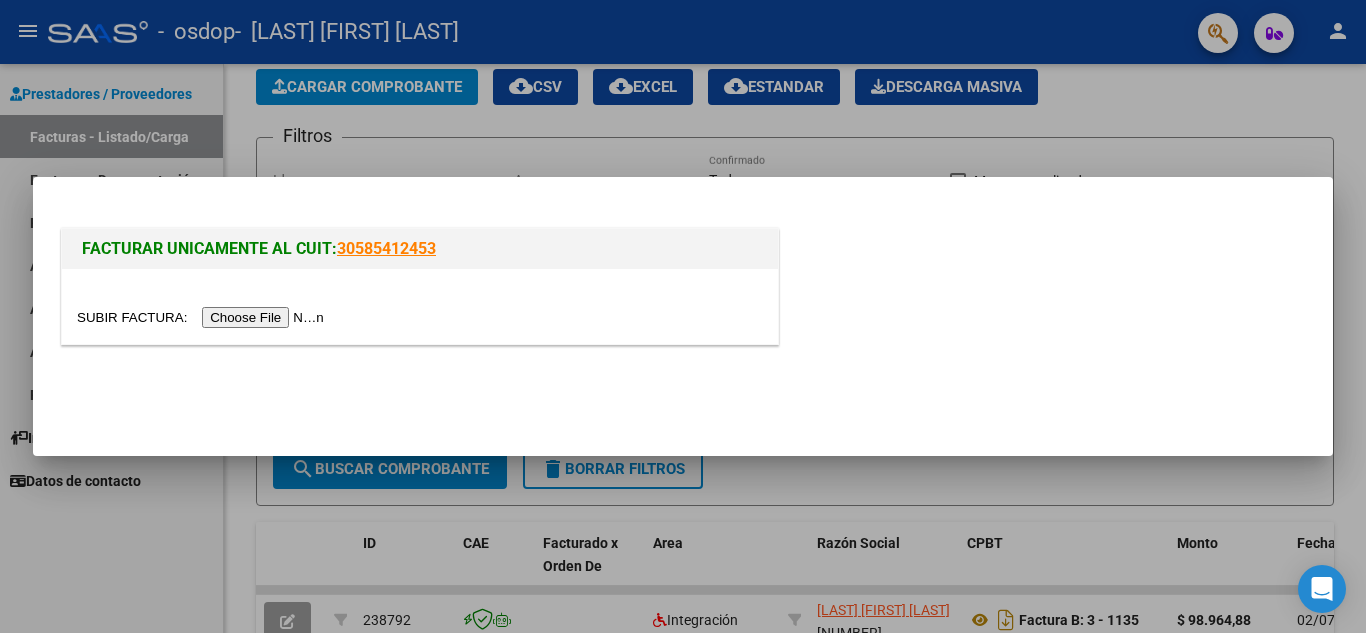 click at bounding box center (203, 317) 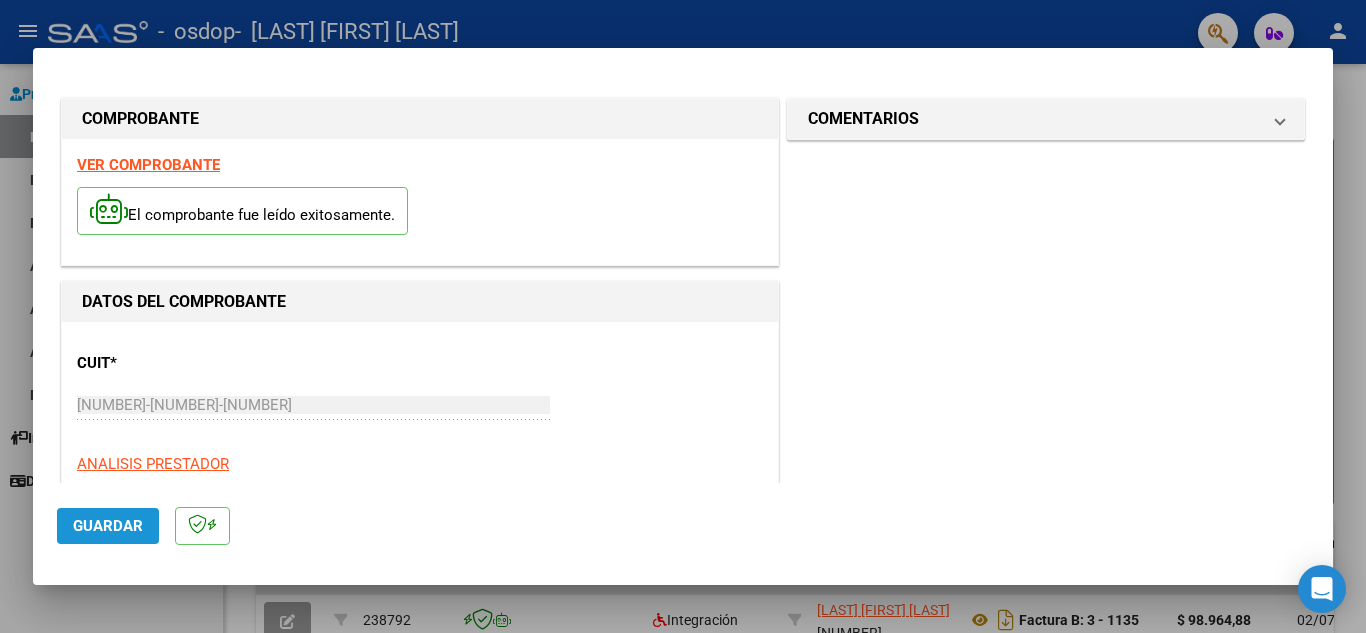click on "Guardar" 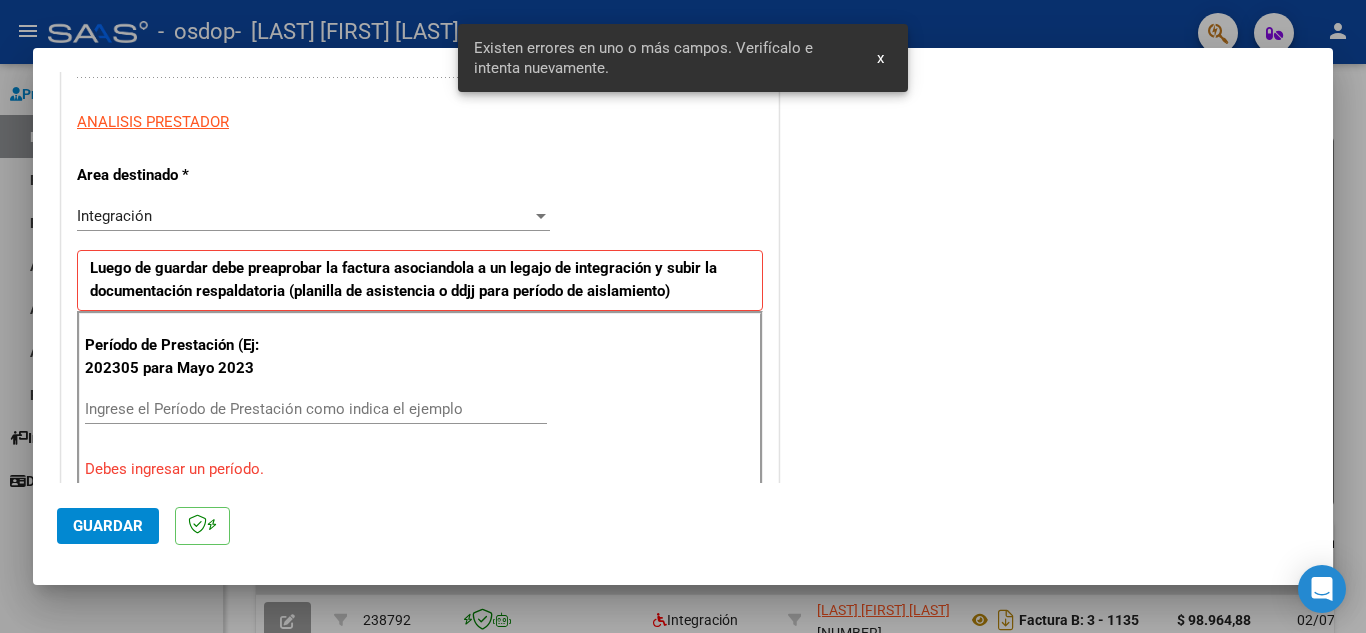 scroll, scrollTop: 453, scrollLeft: 0, axis: vertical 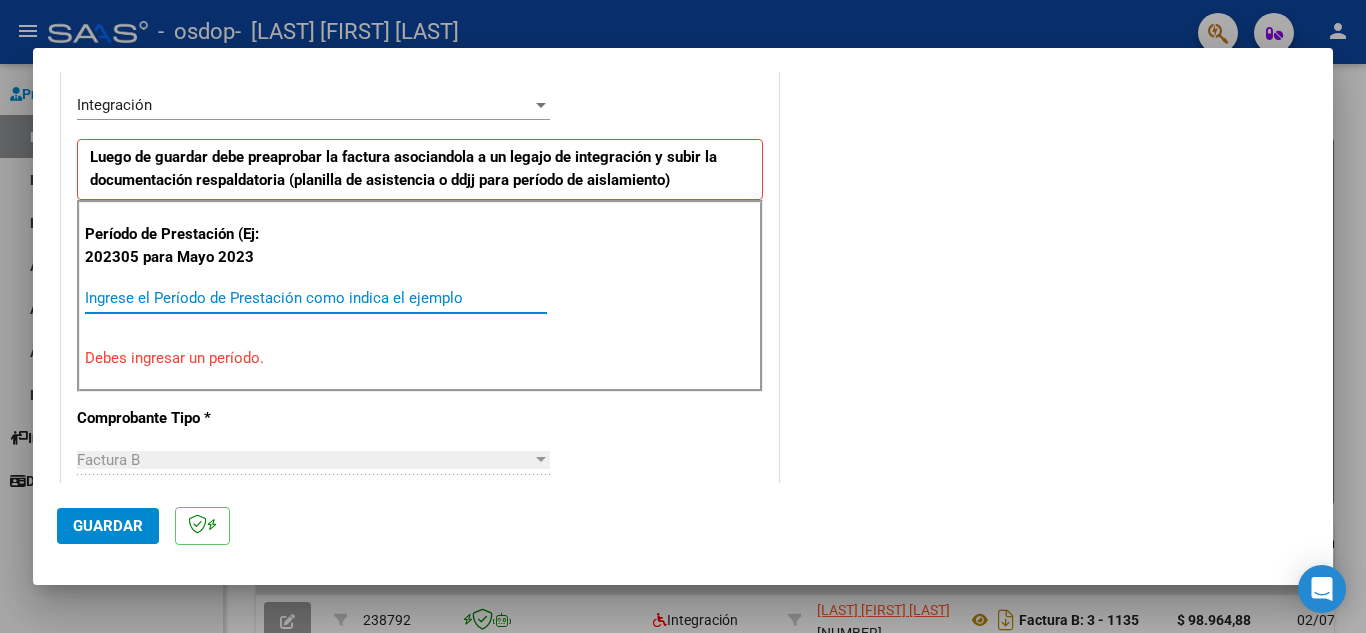 click on "Ingrese el Período de Prestación como indica el ejemplo" at bounding box center (316, 298) 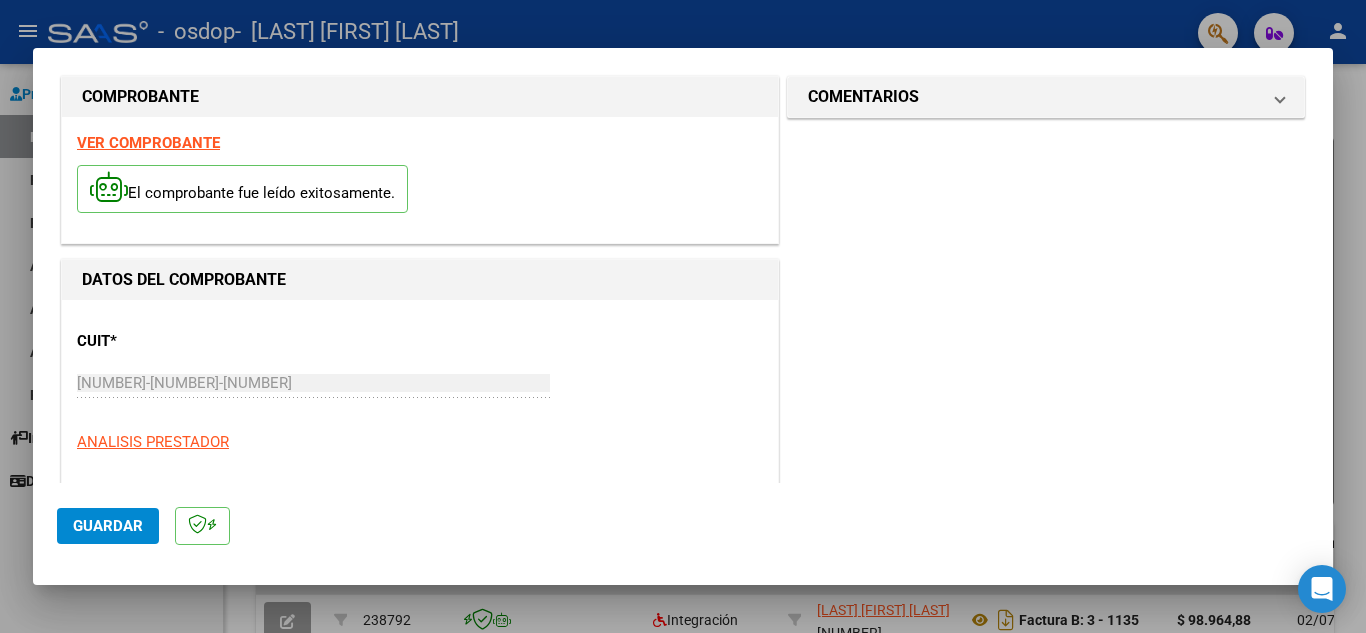 scroll, scrollTop: 0, scrollLeft: 0, axis: both 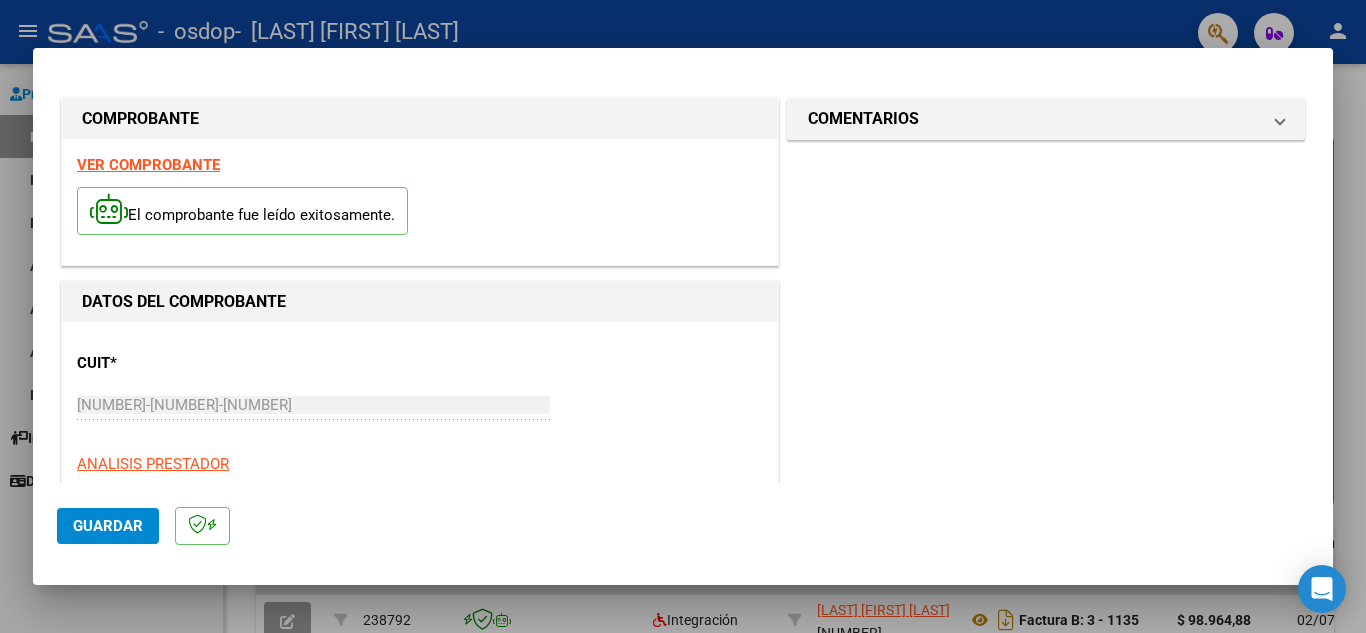 click on "Guardar" 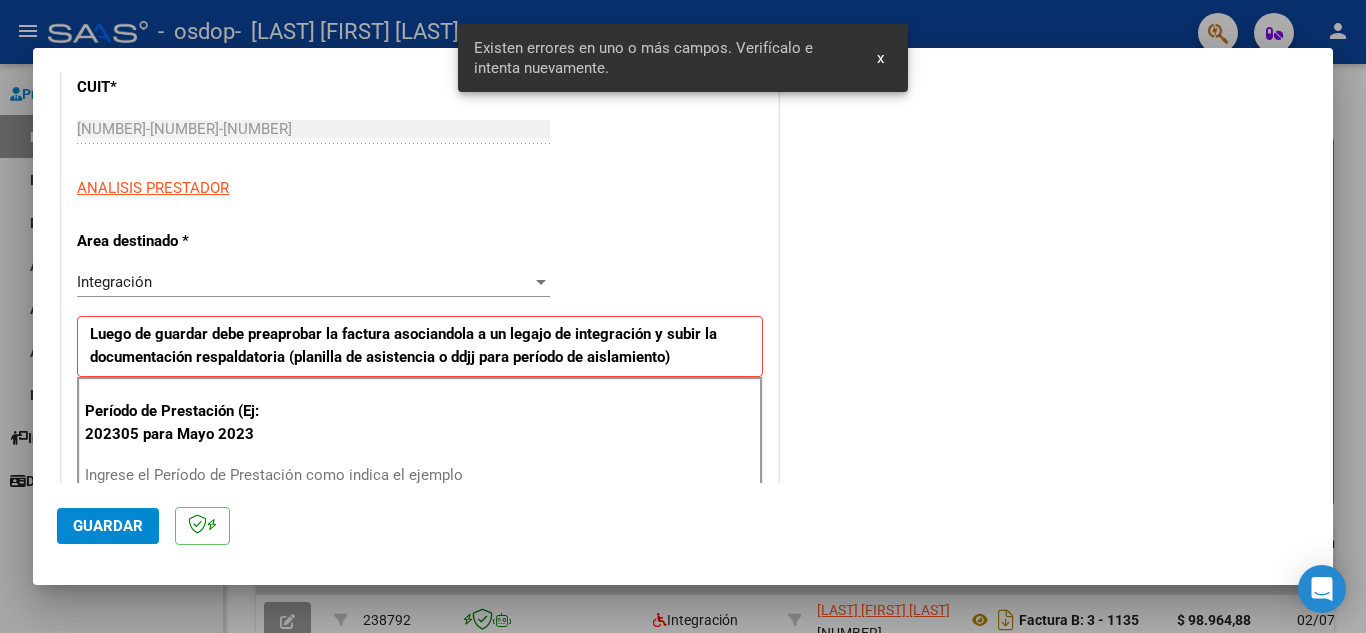 scroll, scrollTop: 453, scrollLeft: 0, axis: vertical 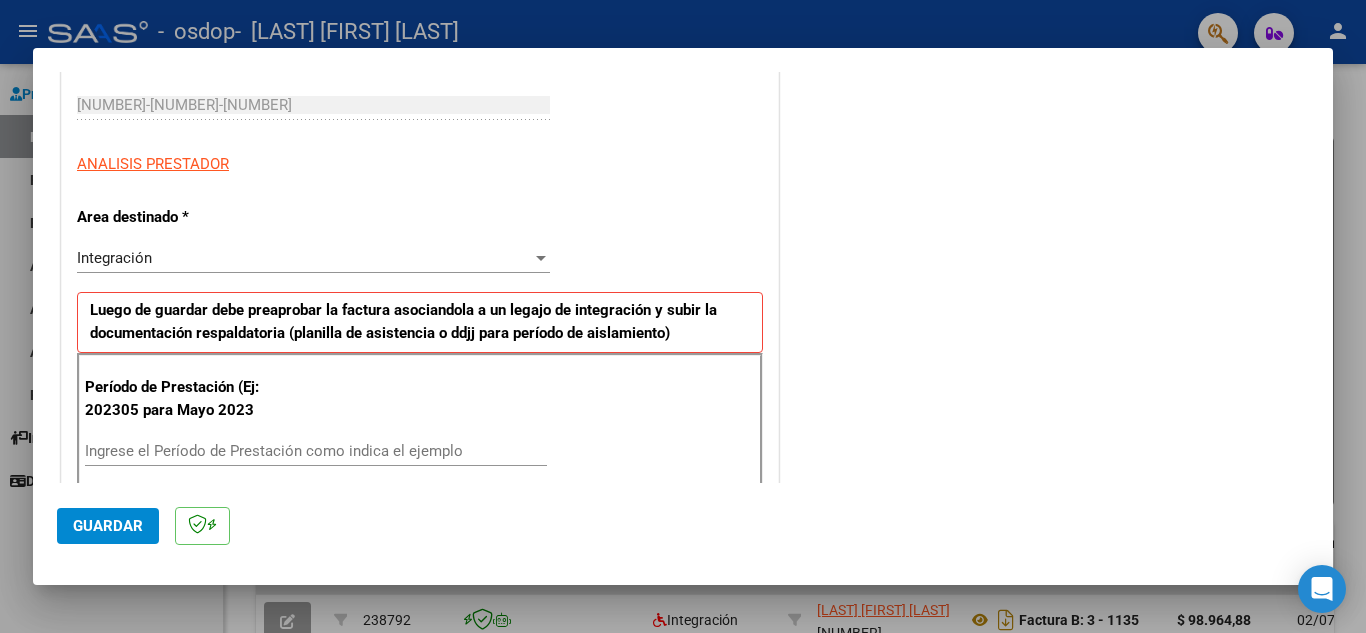 click on "Integración" at bounding box center [304, 258] 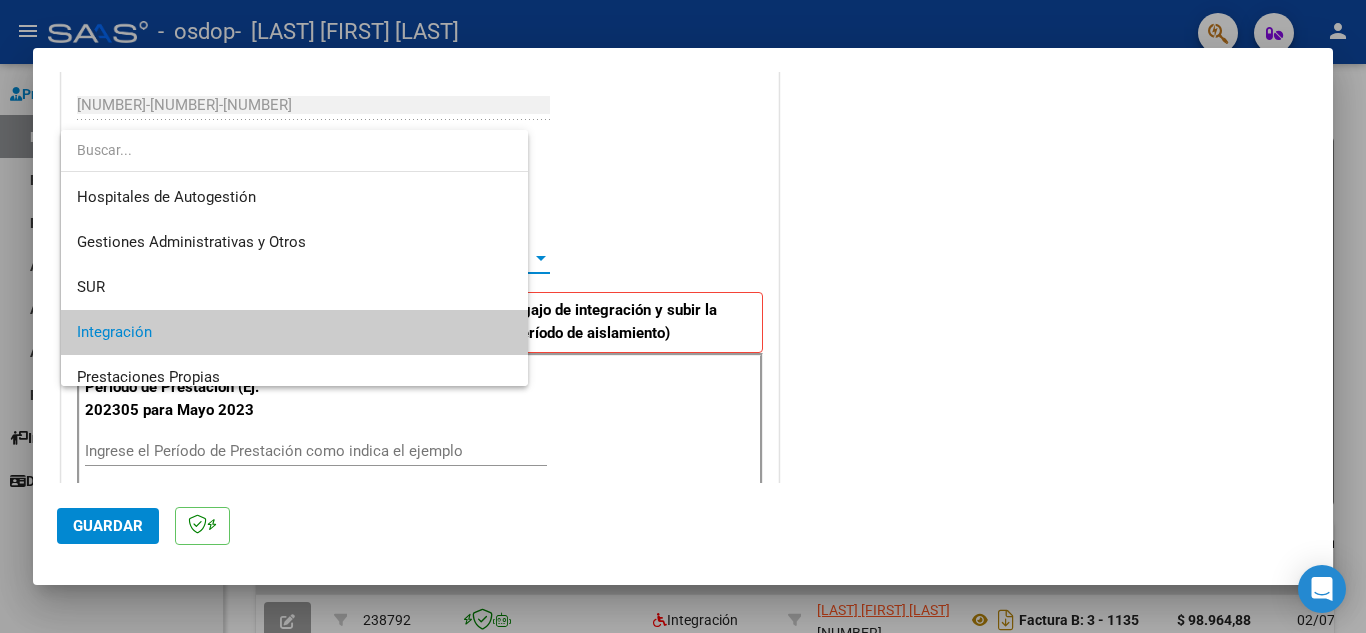 scroll, scrollTop: 75, scrollLeft: 0, axis: vertical 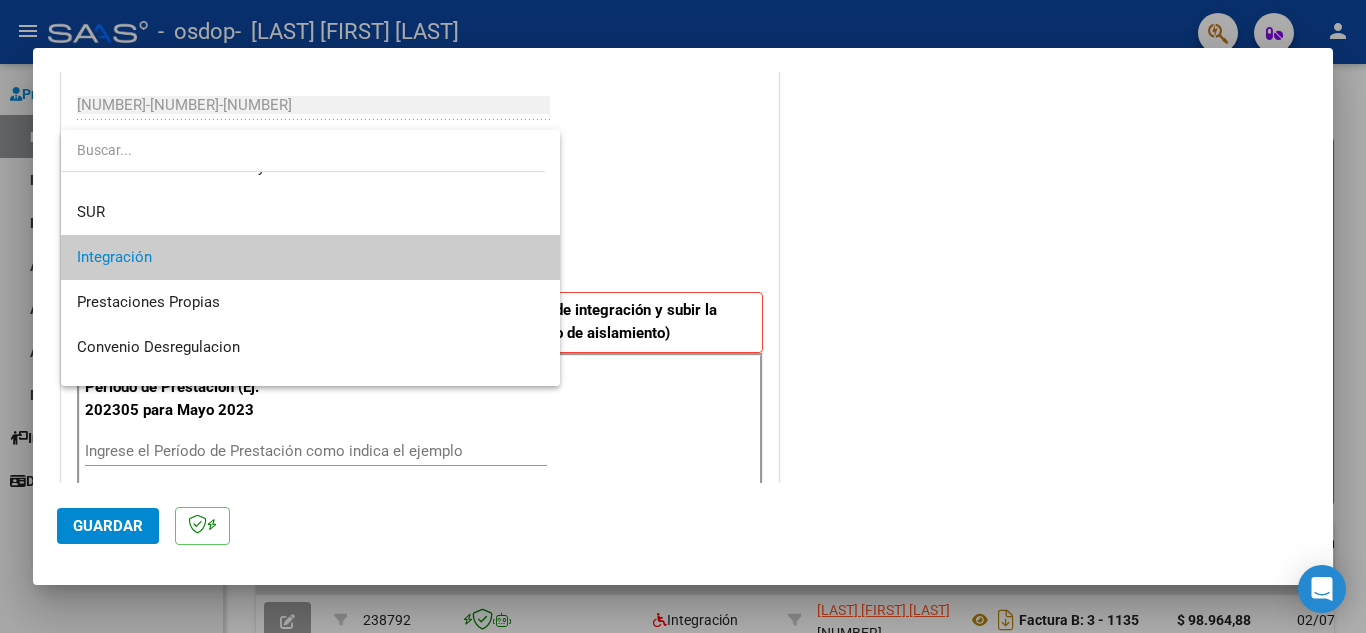 click at bounding box center [683, 316] 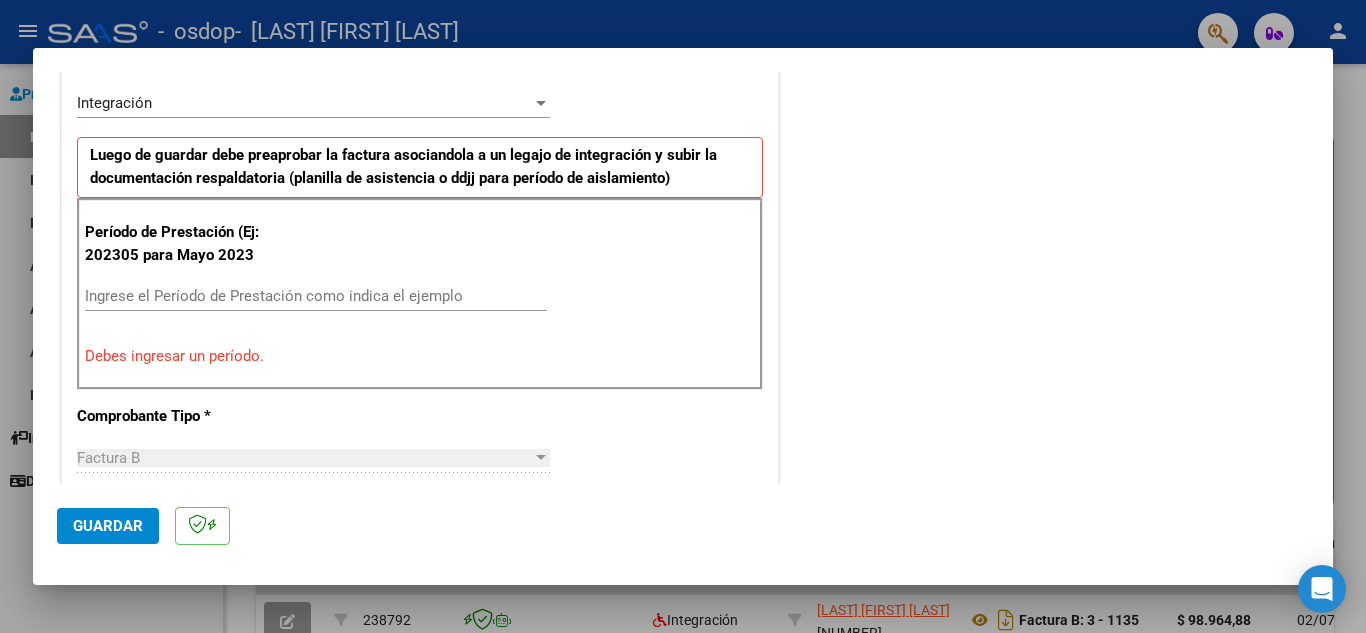 scroll, scrollTop: 500, scrollLeft: 0, axis: vertical 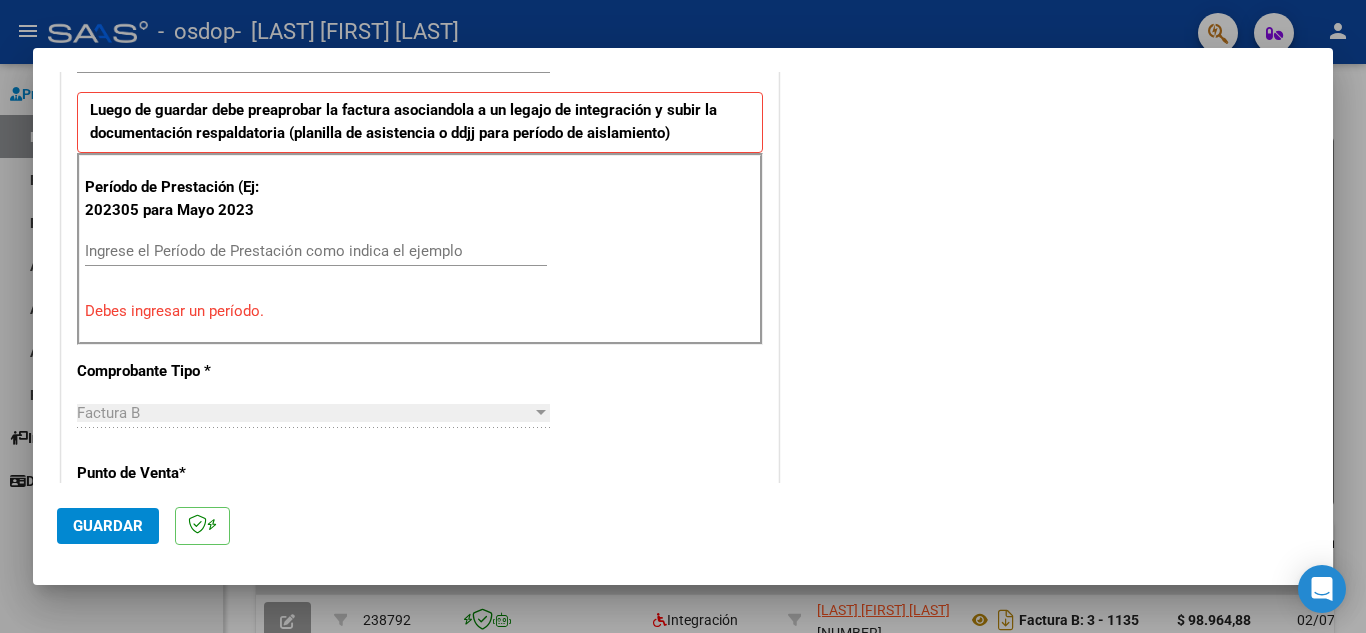 click on "Ingrese el Período de Prestación como indica el ejemplo" at bounding box center (316, 251) 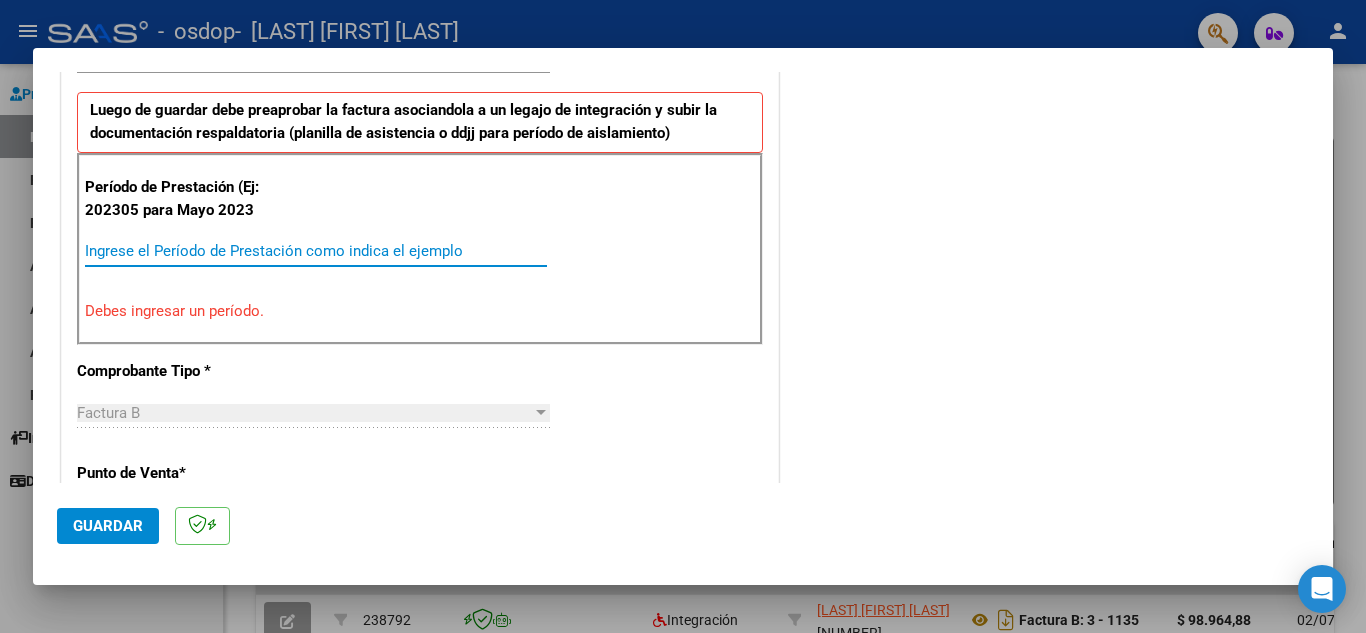 click on "Ingrese el Período de Prestación como indica el ejemplo" at bounding box center (316, 251) 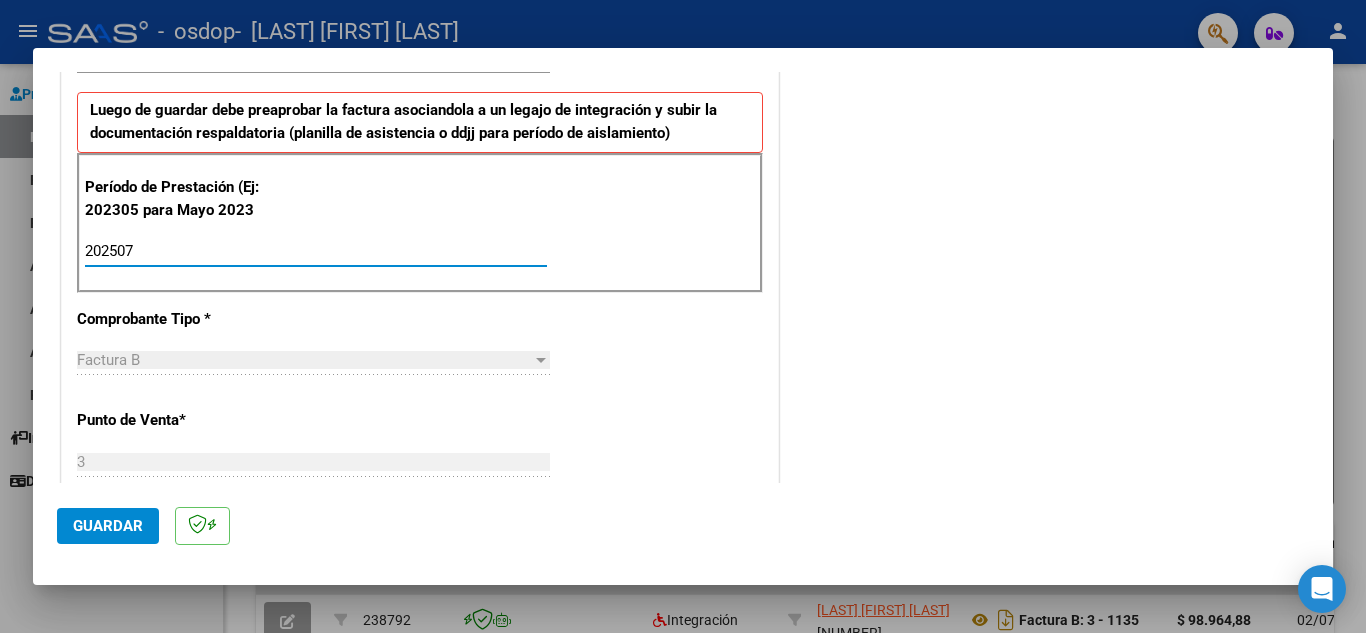 type on "202507" 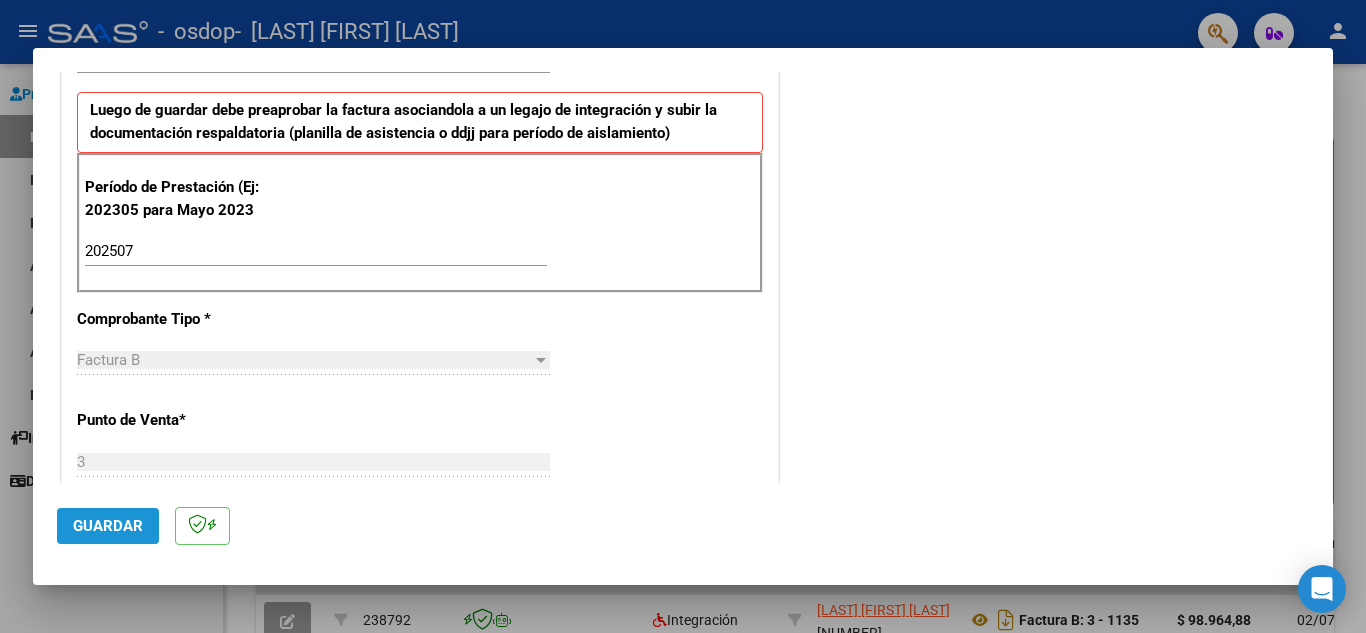 click on "Guardar" 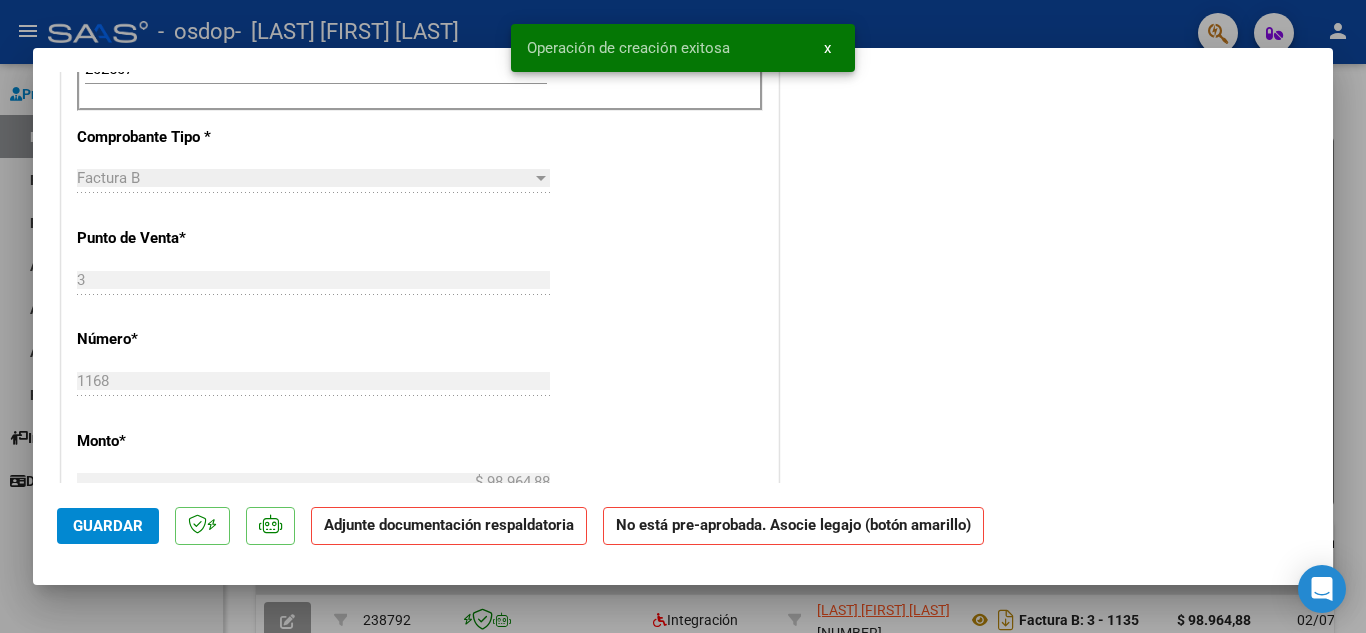 scroll, scrollTop: 700, scrollLeft: 0, axis: vertical 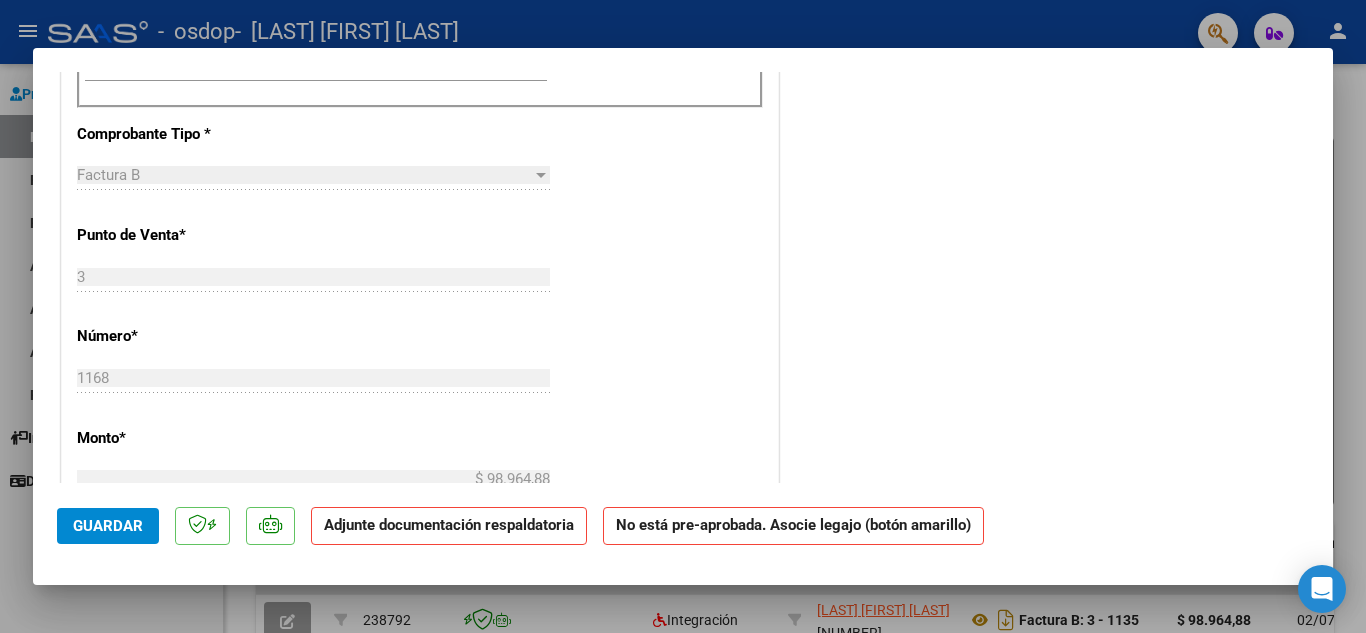click on "Factura B" at bounding box center (304, 175) 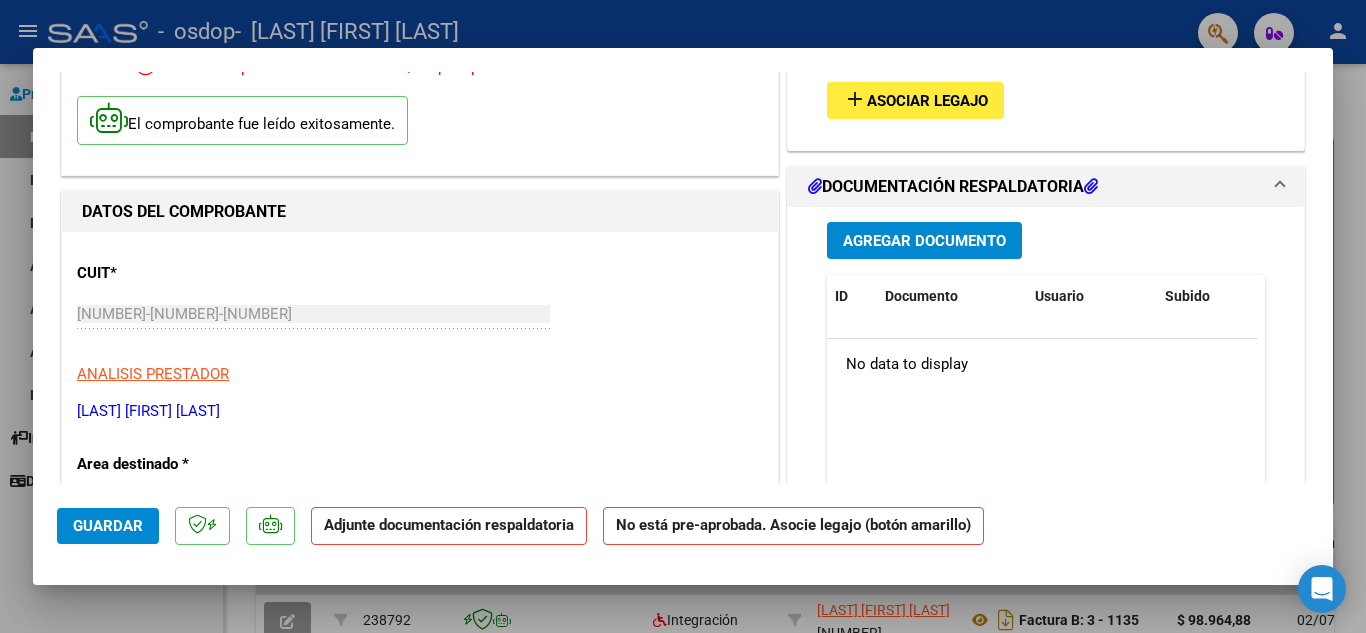 scroll, scrollTop: 0, scrollLeft: 0, axis: both 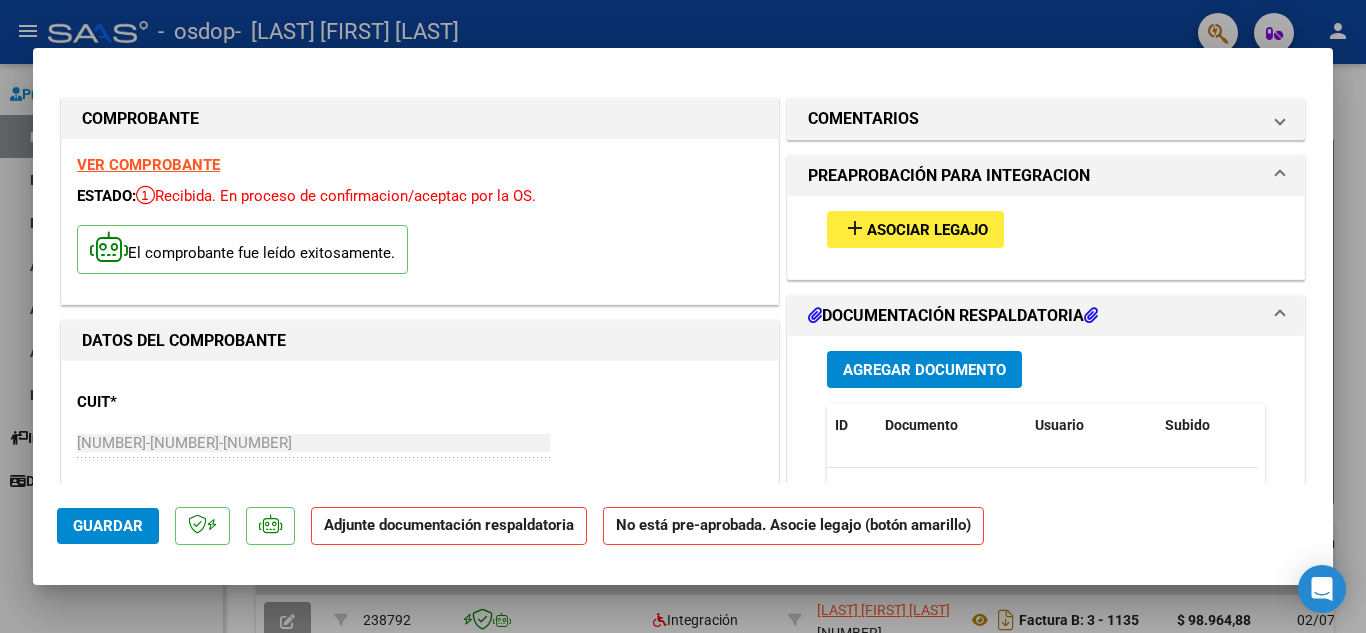 click on "Agregar Documento" at bounding box center [924, 370] 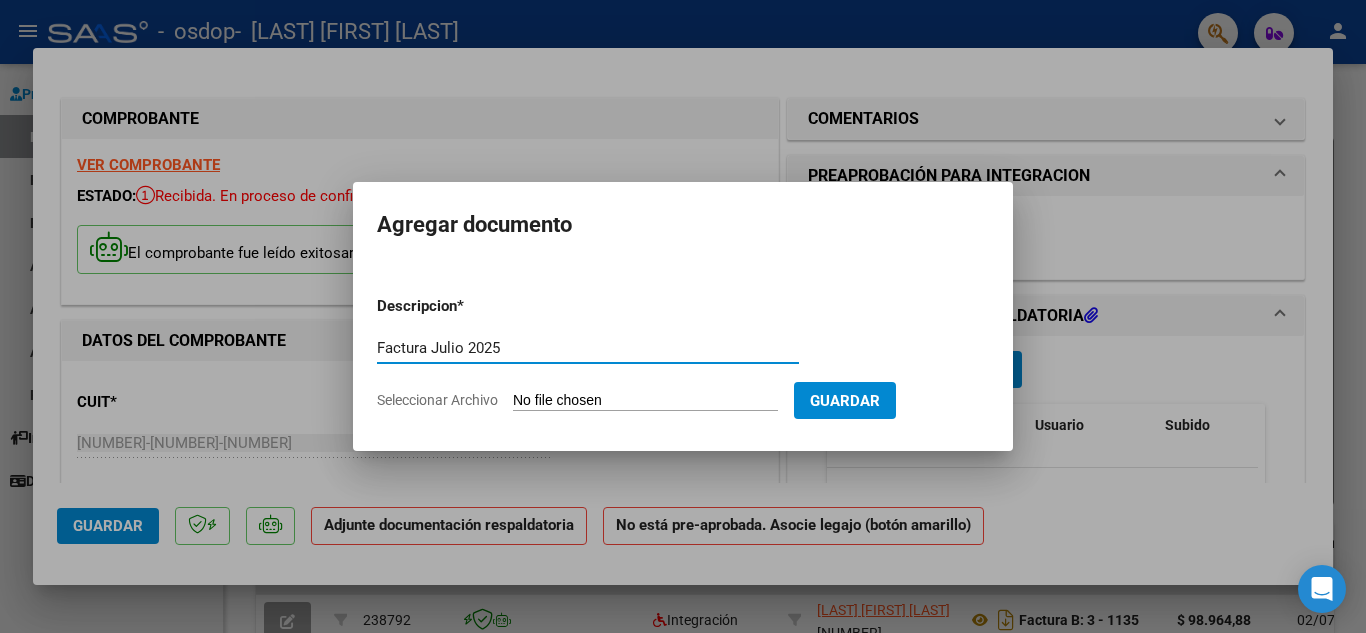 type on "Factura Julio 2025" 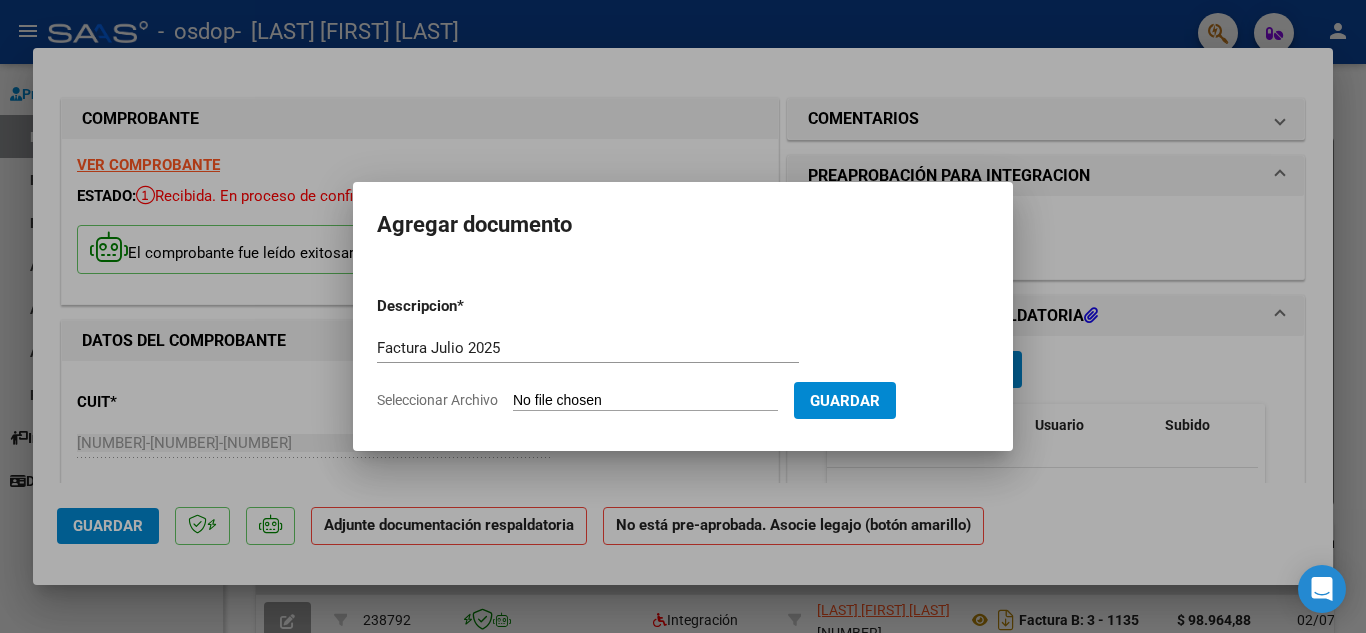 click on "Seleccionar Archivo" at bounding box center (645, 401) 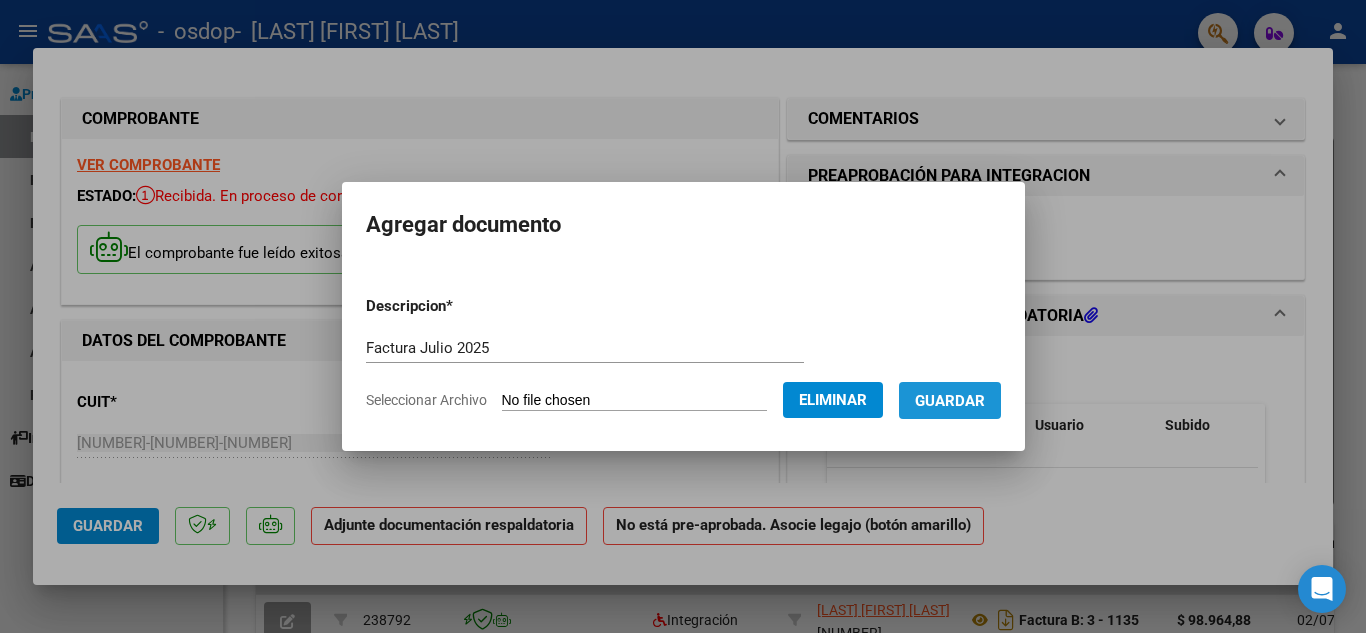 click on "Guardar" at bounding box center (950, 401) 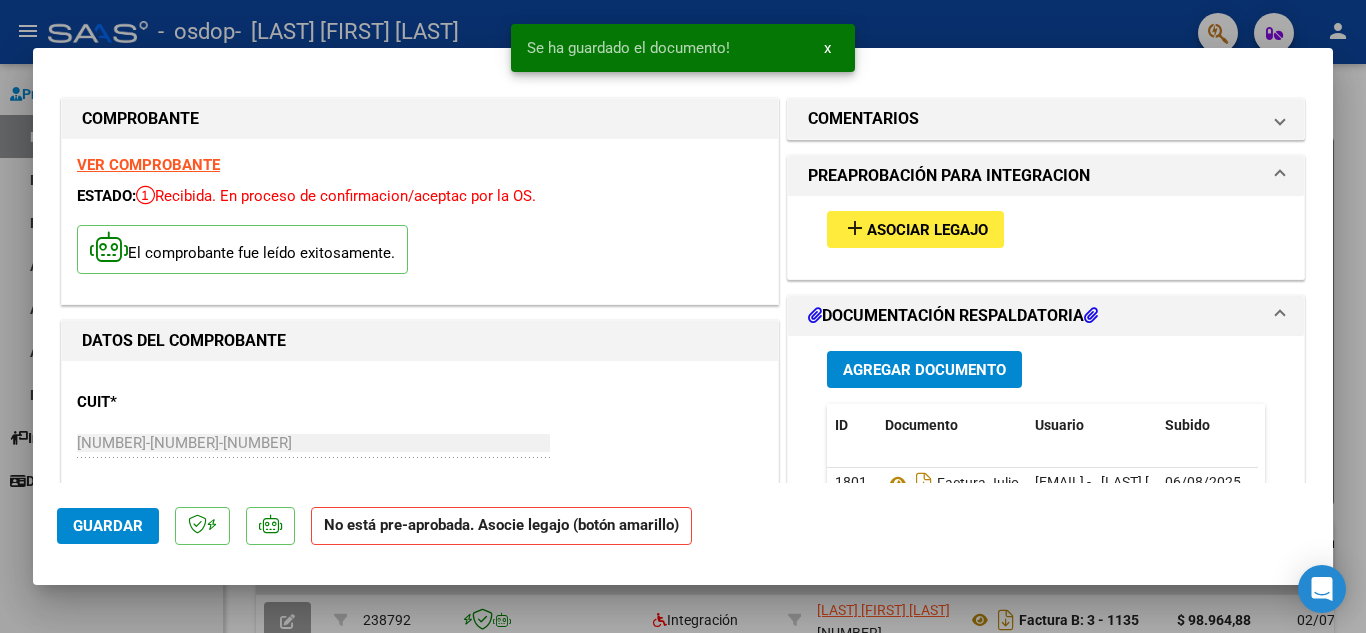 click at bounding box center [683, 316] 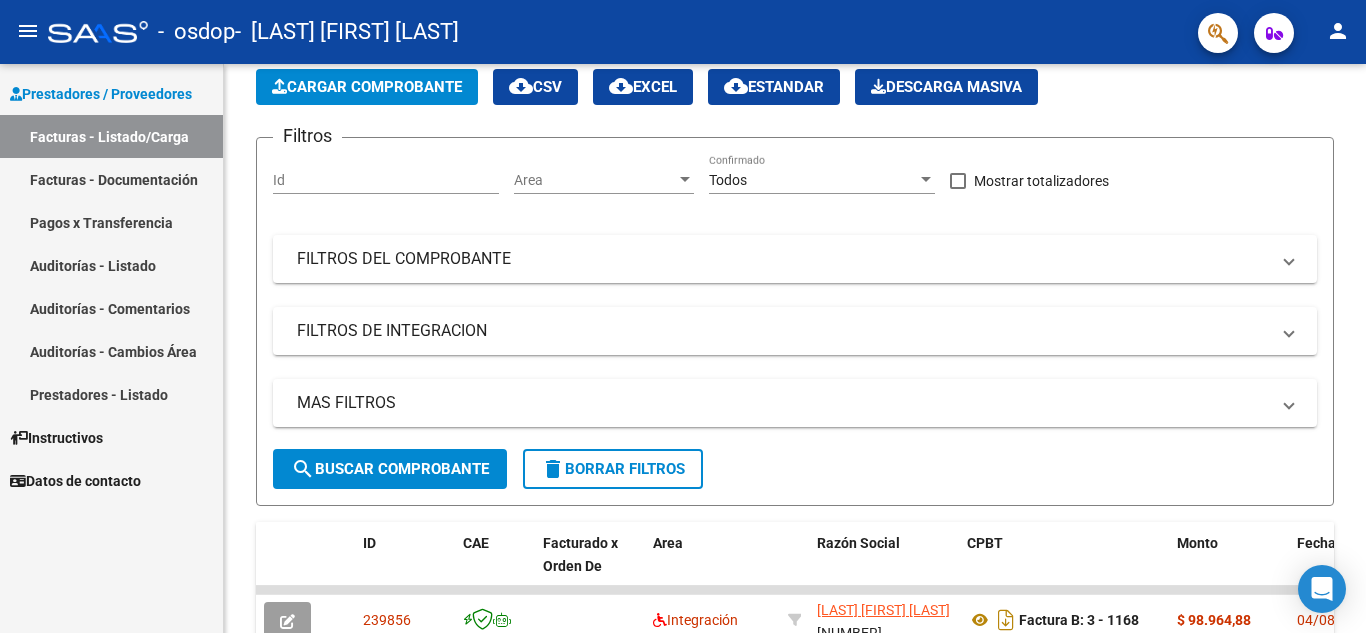 click on "Instructivos" at bounding box center [111, 437] 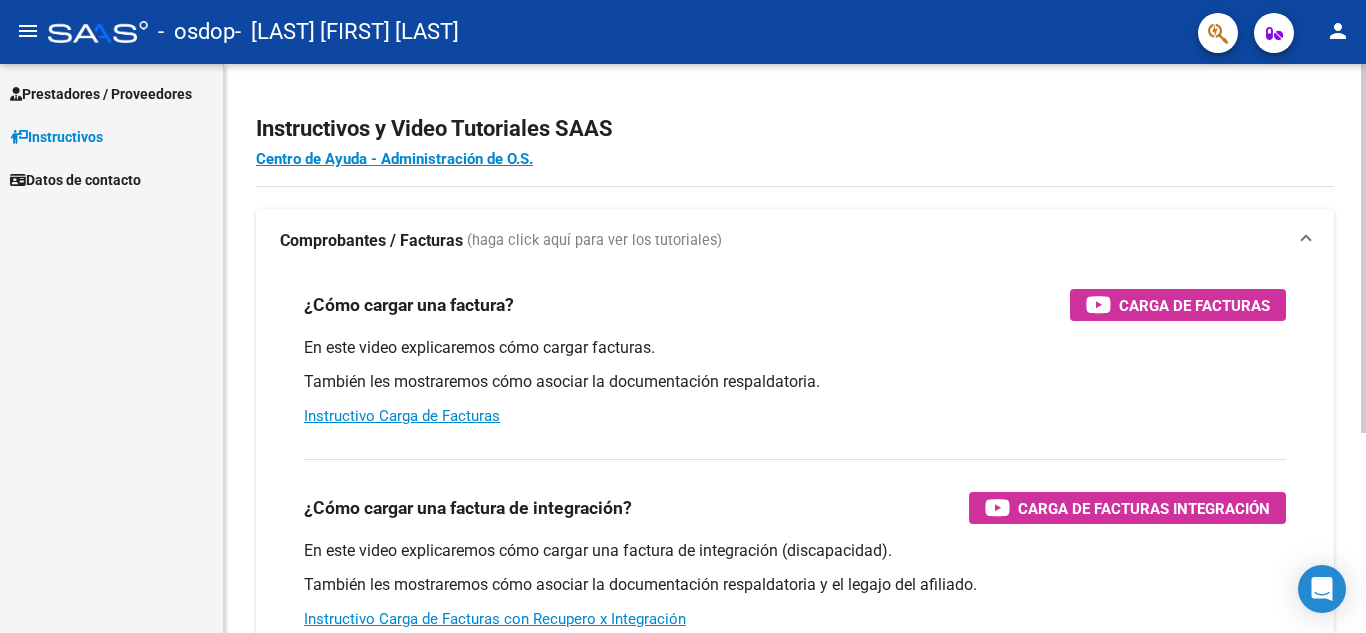 scroll, scrollTop: 0, scrollLeft: 0, axis: both 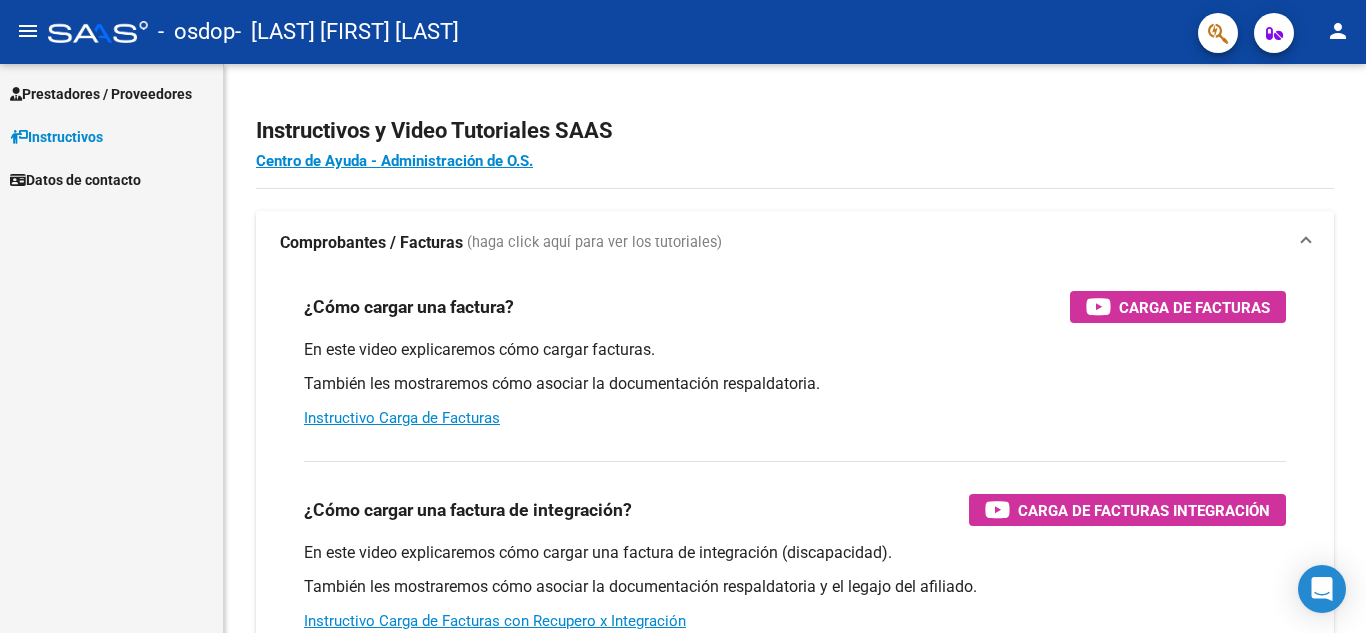 click on "Prestadores / Proveedores" at bounding box center [101, 94] 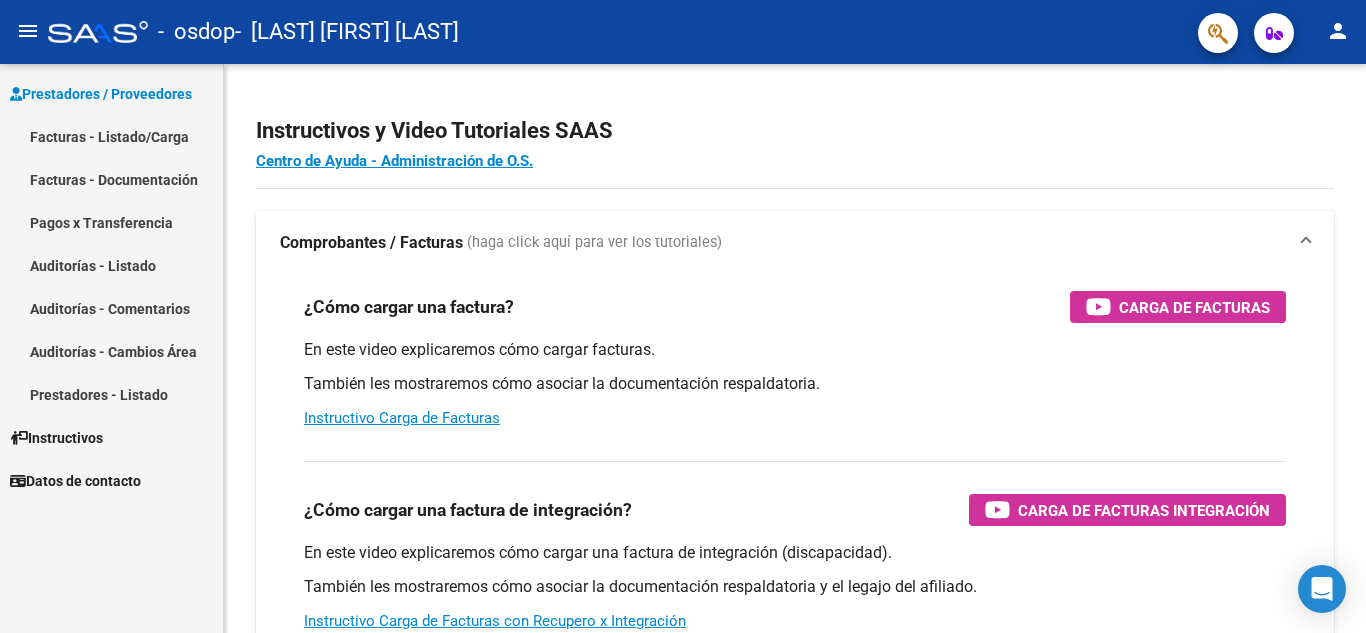 click on "Facturas - Documentación" at bounding box center (111, 179) 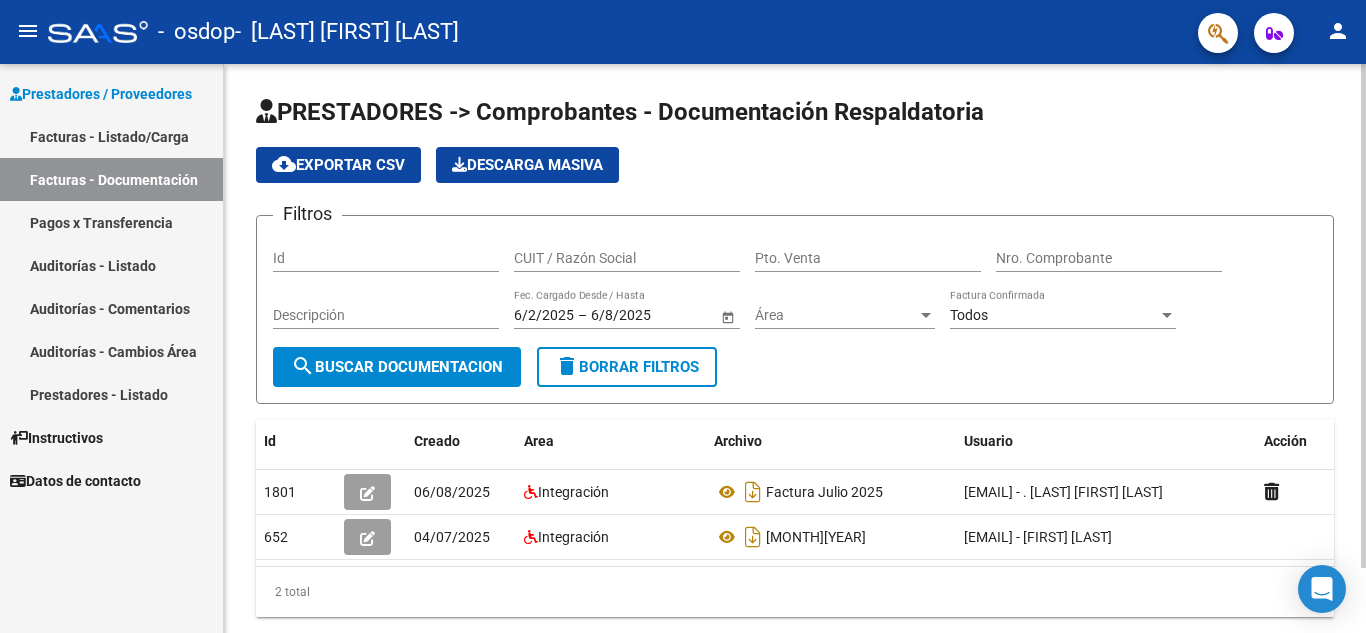 scroll, scrollTop: 74, scrollLeft: 0, axis: vertical 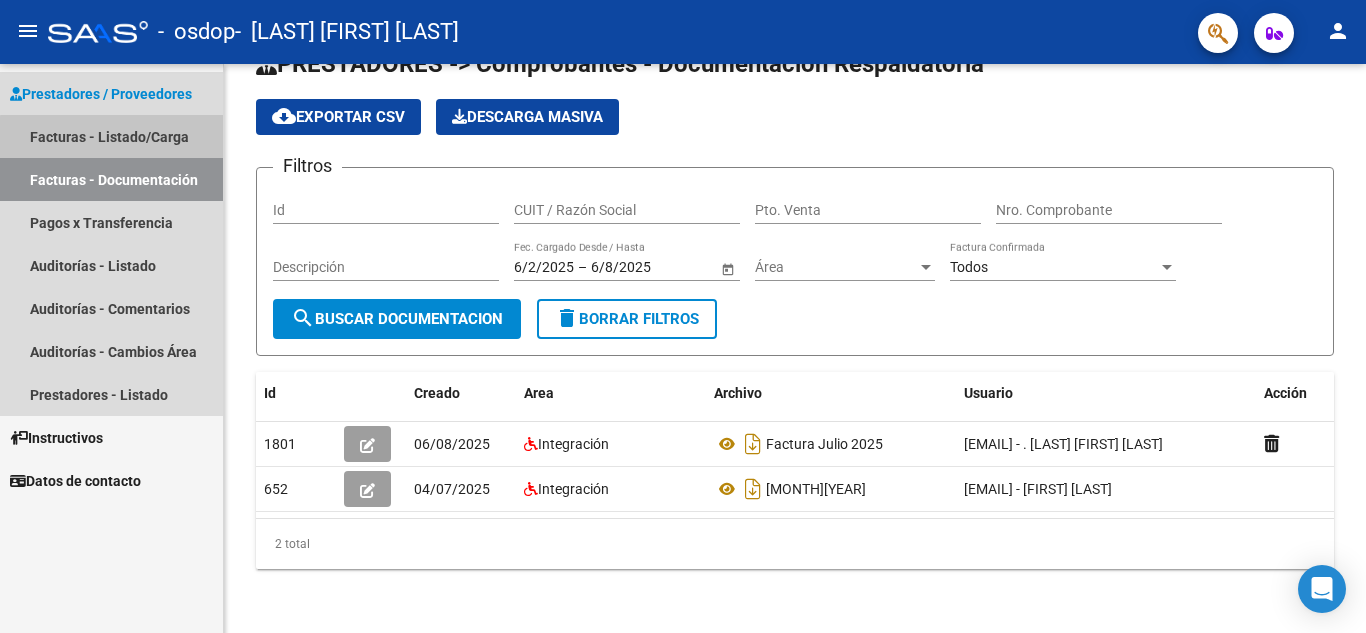 click on "Facturas - Listado/Carga" at bounding box center (111, 136) 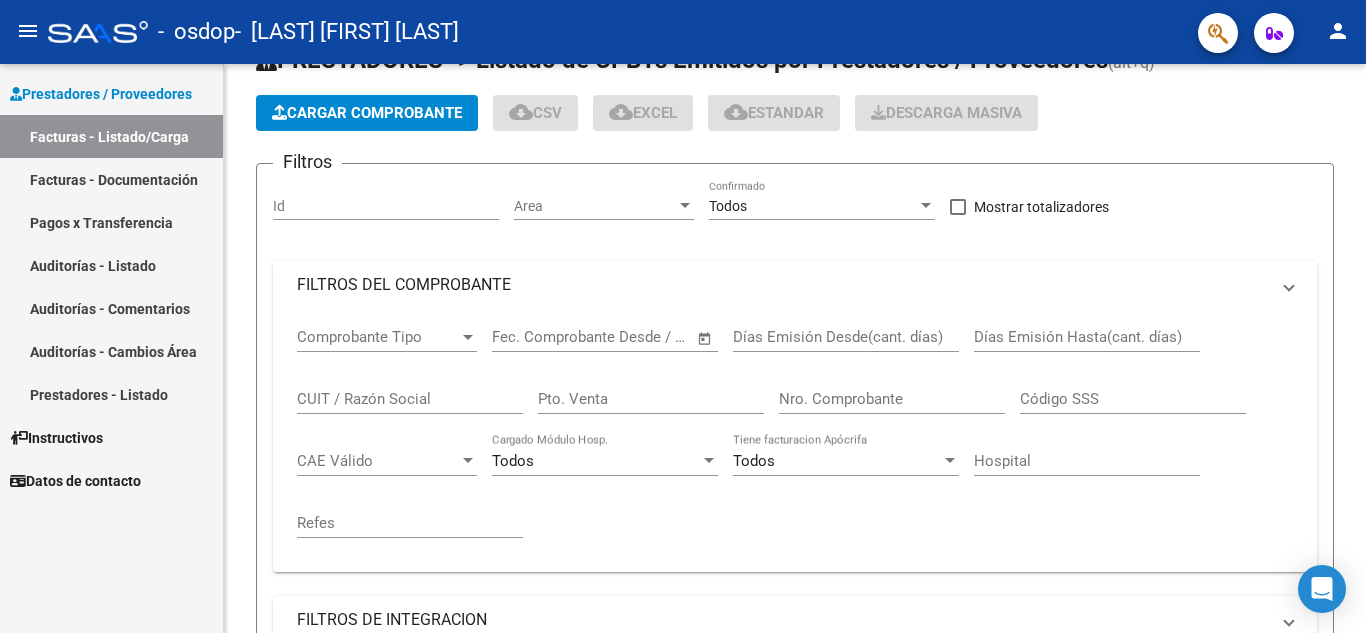 scroll, scrollTop: 0, scrollLeft: 0, axis: both 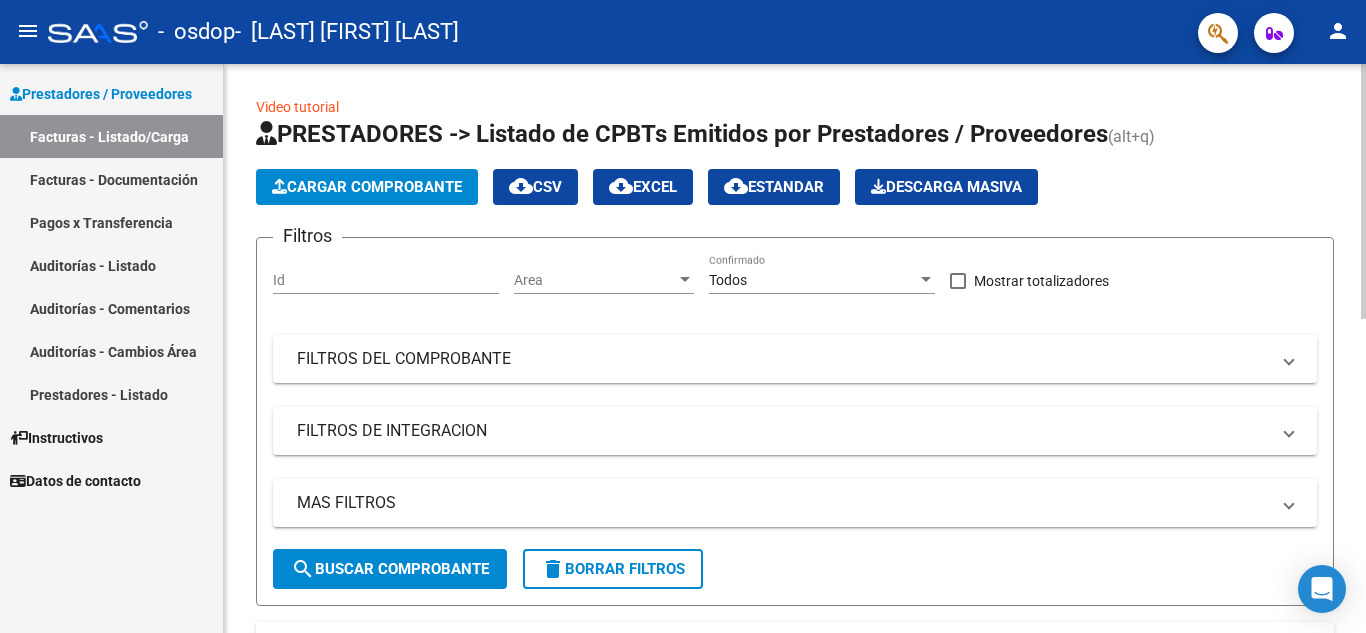 click on "Cargar Comprobante" 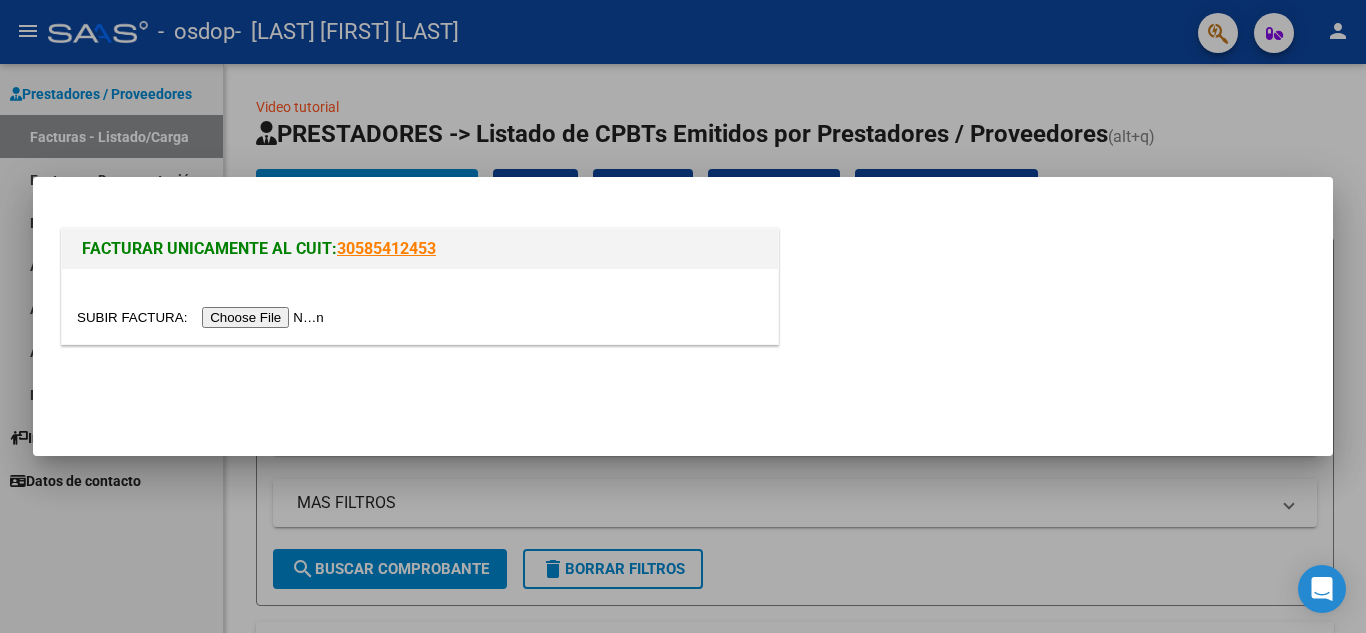 click at bounding box center [203, 317] 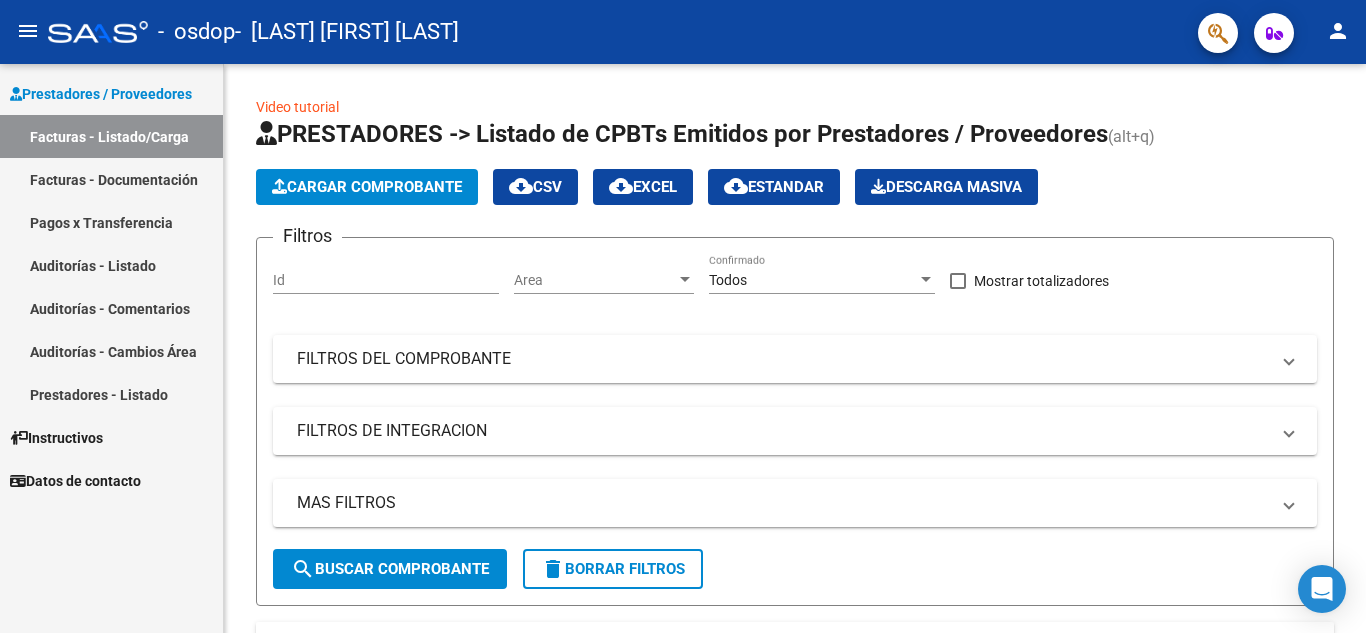 click on "Instructivos" at bounding box center [111, 437] 